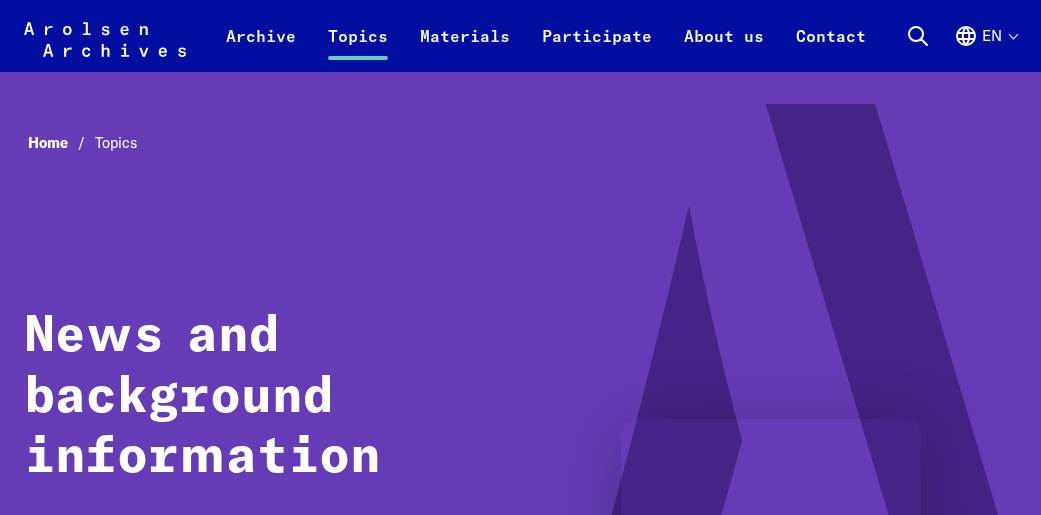 scroll, scrollTop: 2700, scrollLeft: 0, axis: vertical 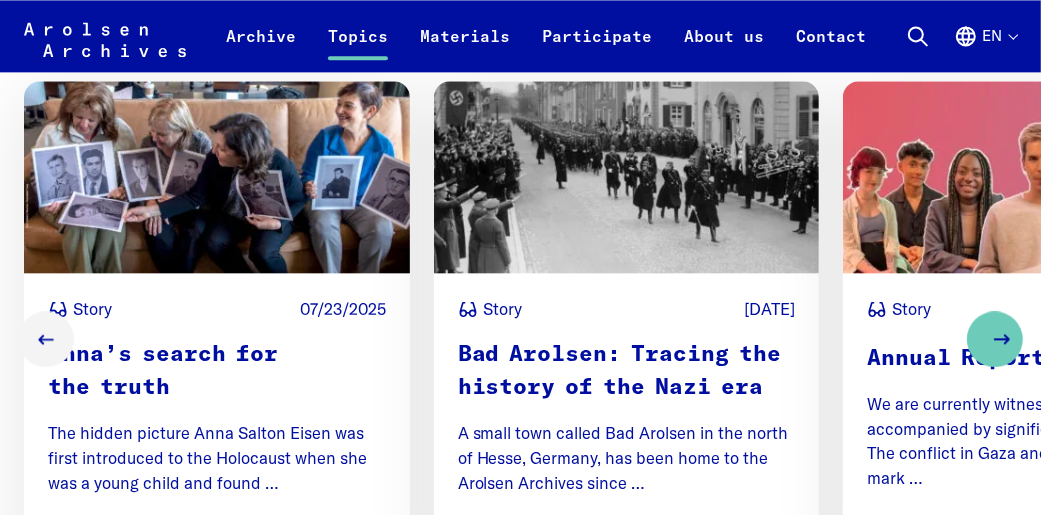 click at bounding box center [995, 339] 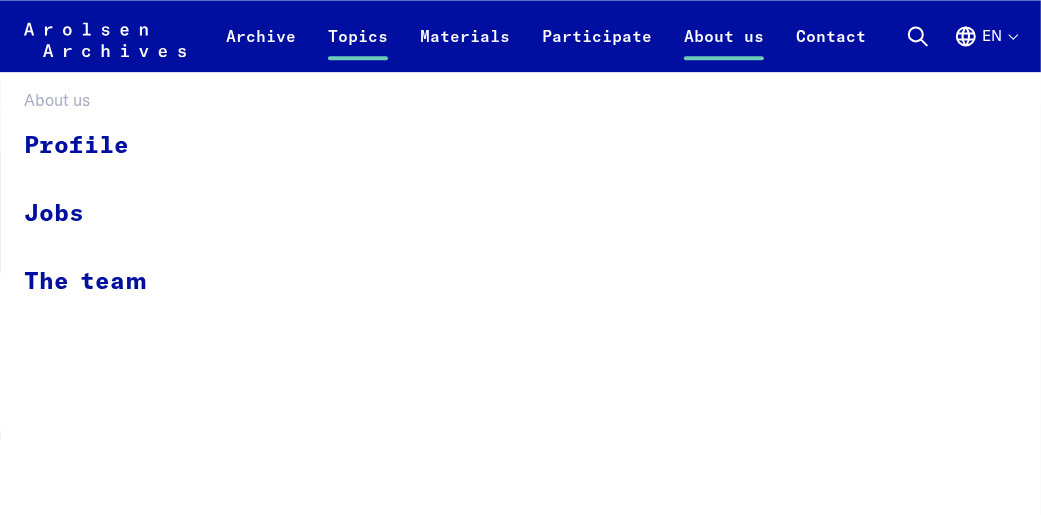 click on "About us" at bounding box center (724, 48) 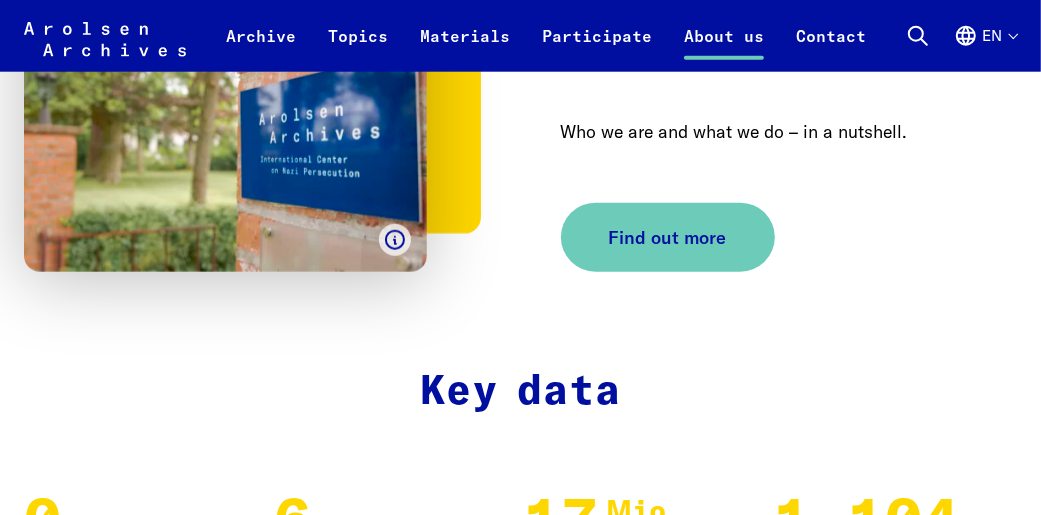 scroll, scrollTop: 1500, scrollLeft: 0, axis: vertical 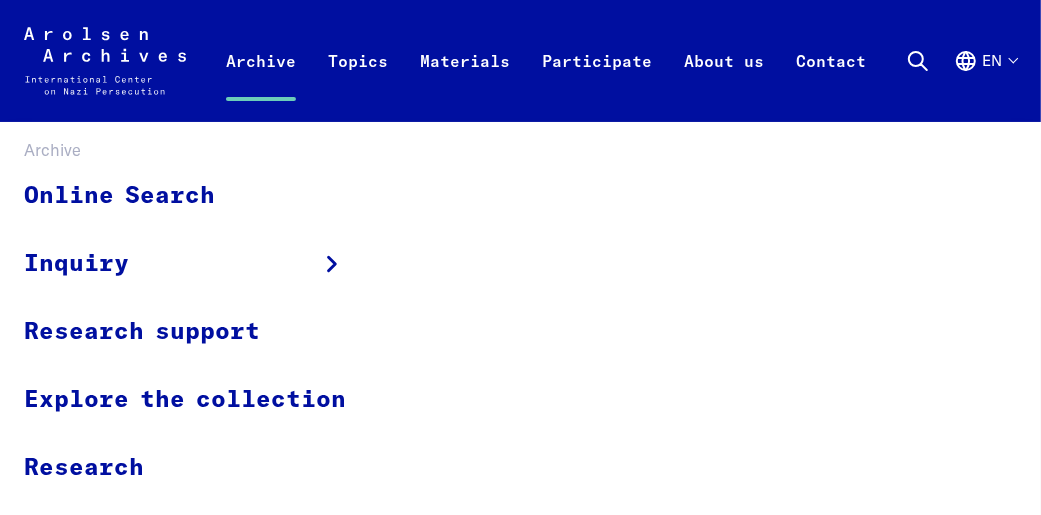 click on "Archive" at bounding box center (261, 82) 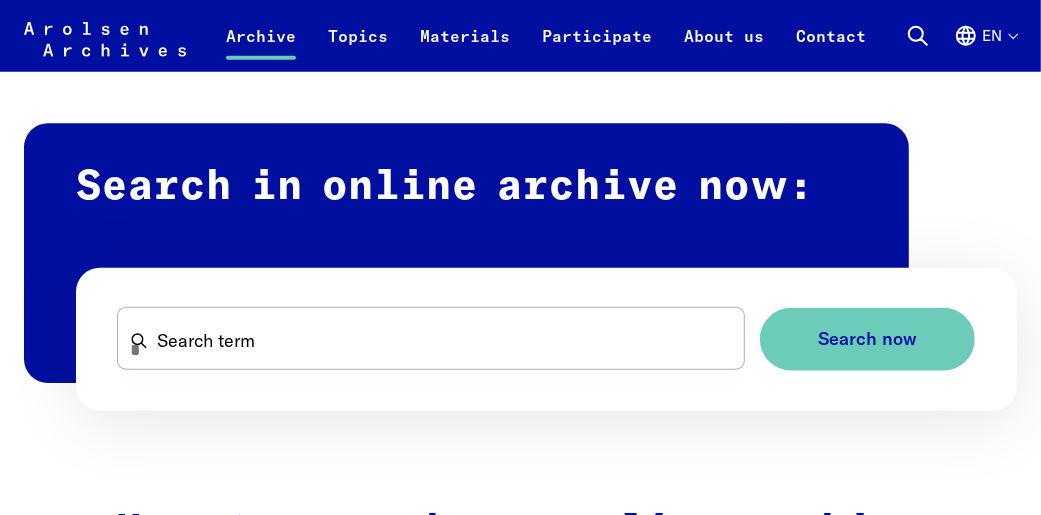 scroll, scrollTop: 1200, scrollLeft: 0, axis: vertical 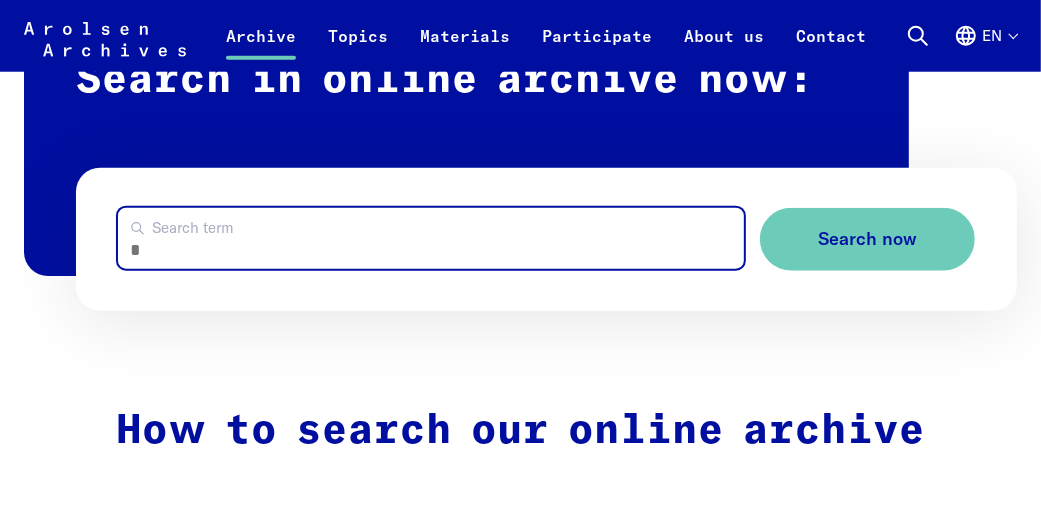 click on "Search term" at bounding box center (431, 238) 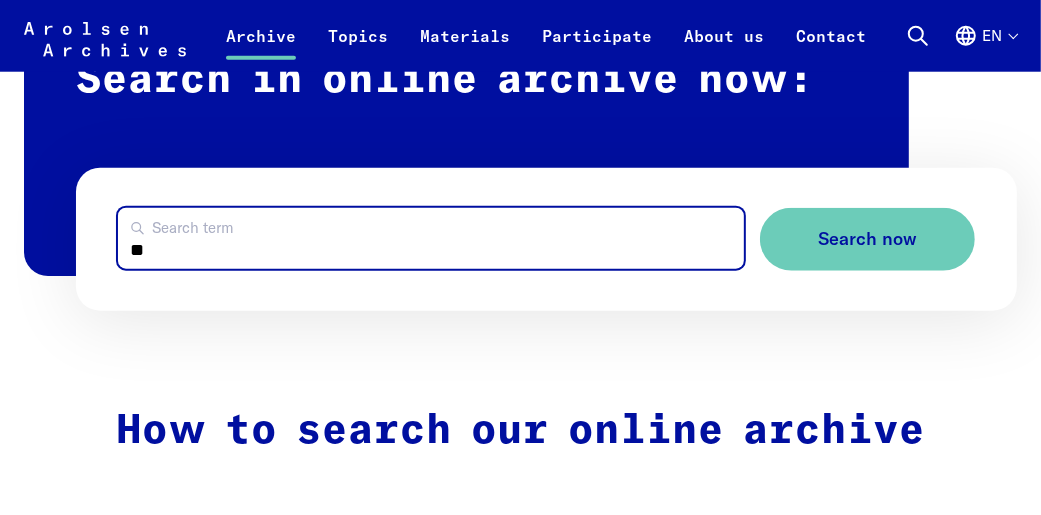 type on "*" 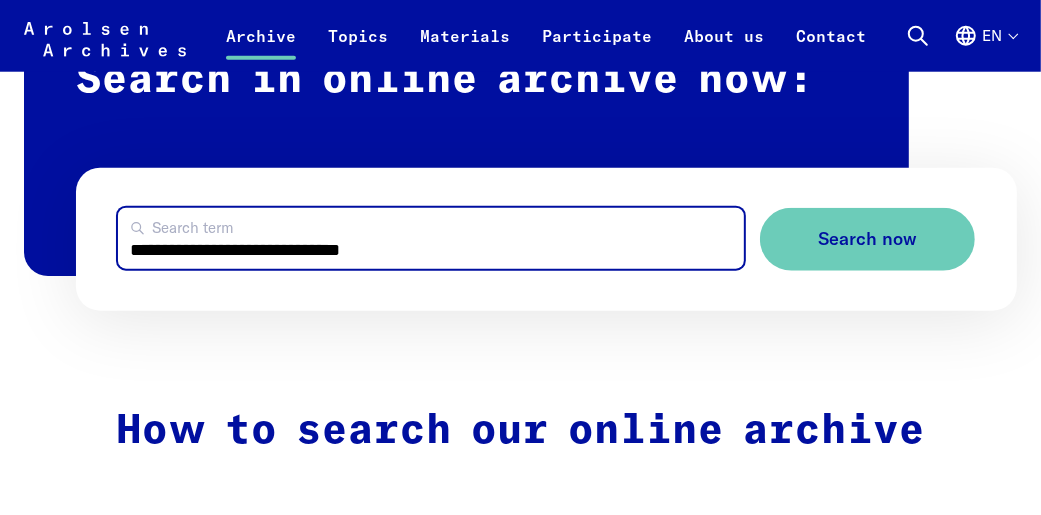 type on "**********" 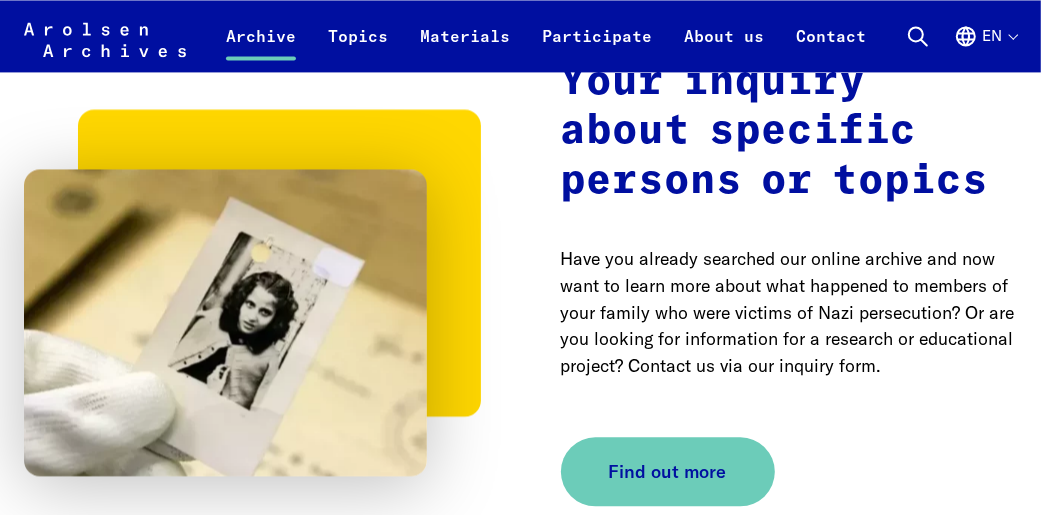 scroll, scrollTop: 2600, scrollLeft: 0, axis: vertical 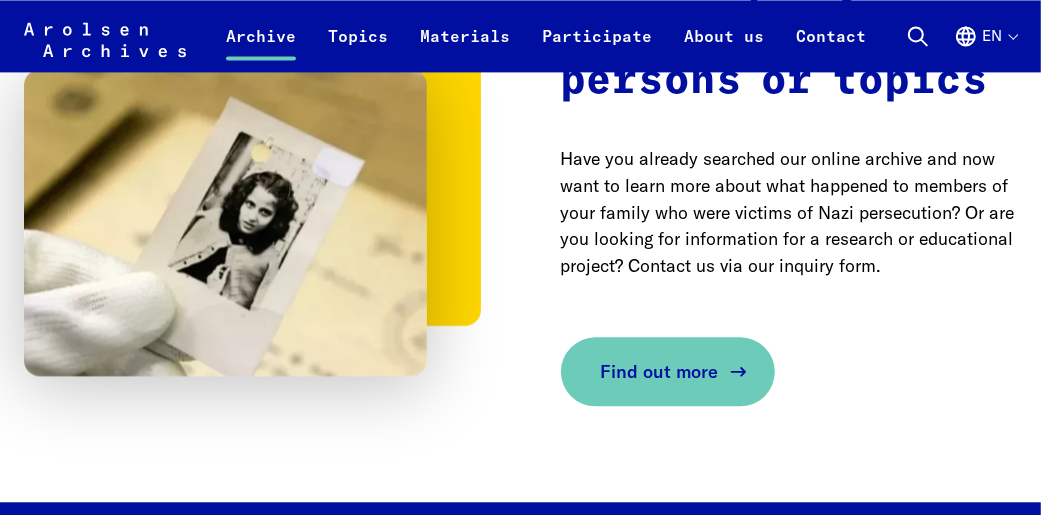 click on "Find out more" at bounding box center [660, 371] 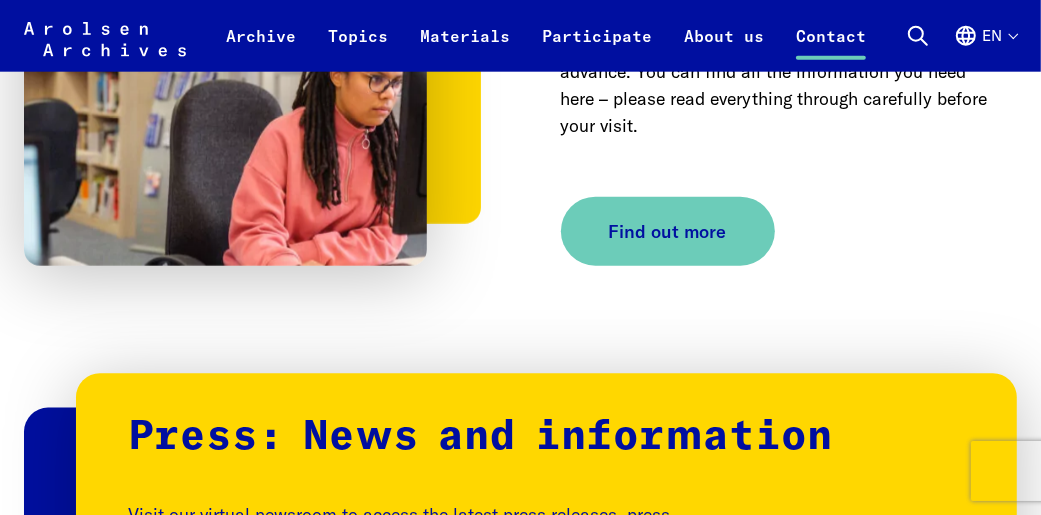 scroll, scrollTop: 1300, scrollLeft: 0, axis: vertical 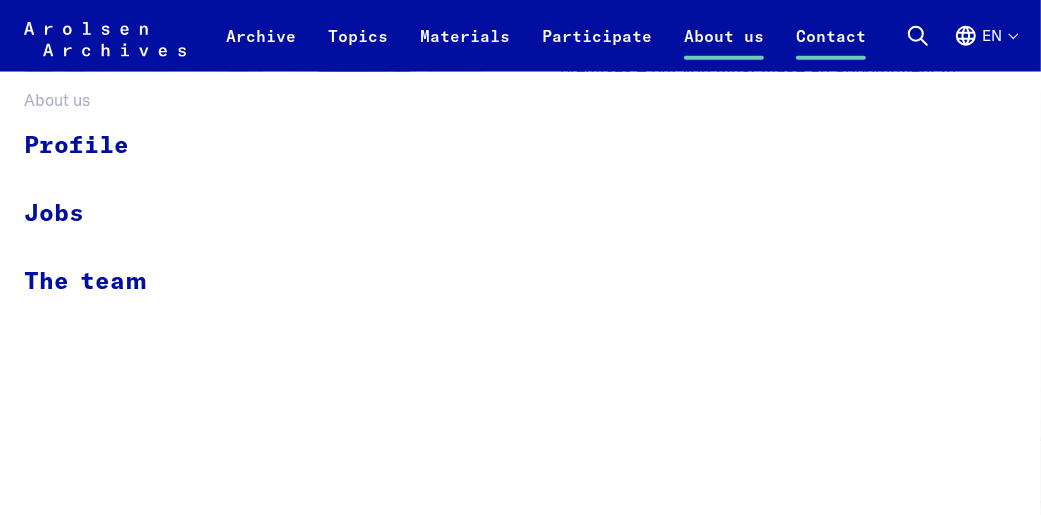 click on "About us" at bounding box center (724, 48) 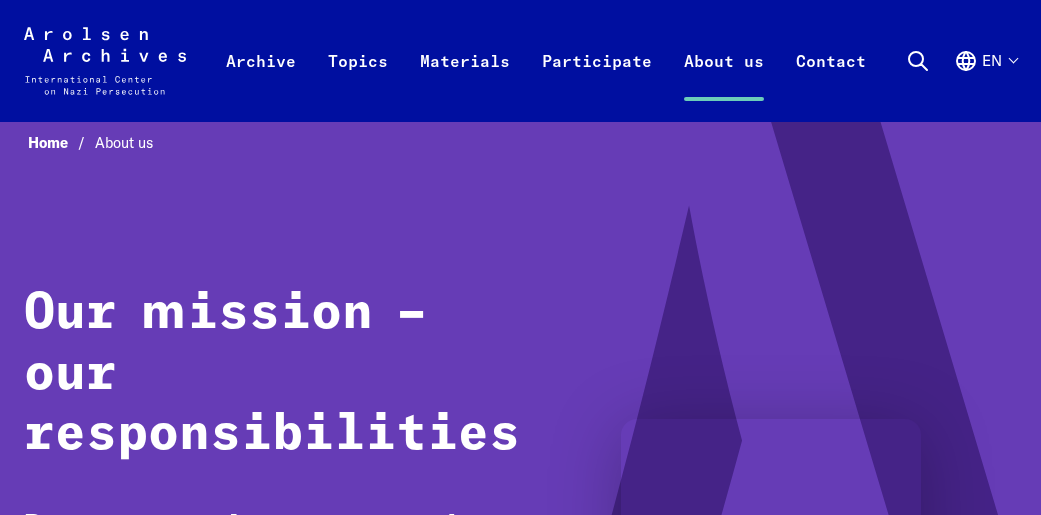 scroll, scrollTop: 0, scrollLeft: 0, axis: both 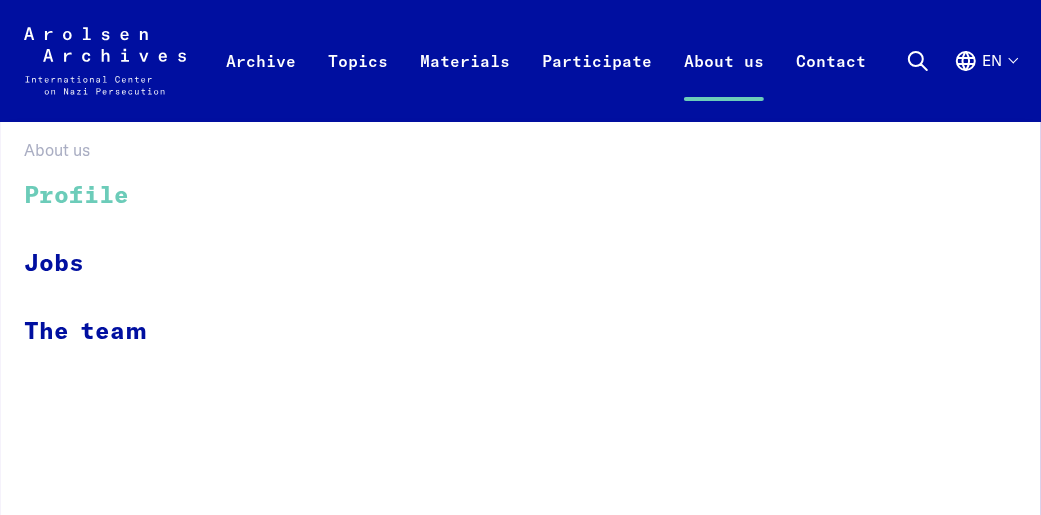 click on "Profile" at bounding box center [98, 196] 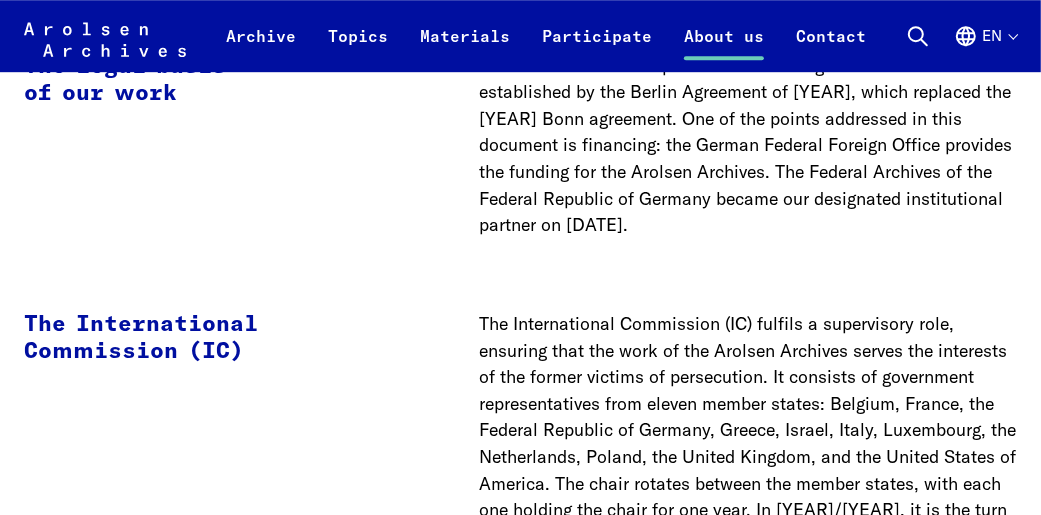 scroll, scrollTop: 3600, scrollLeft: 0, axis: vertical 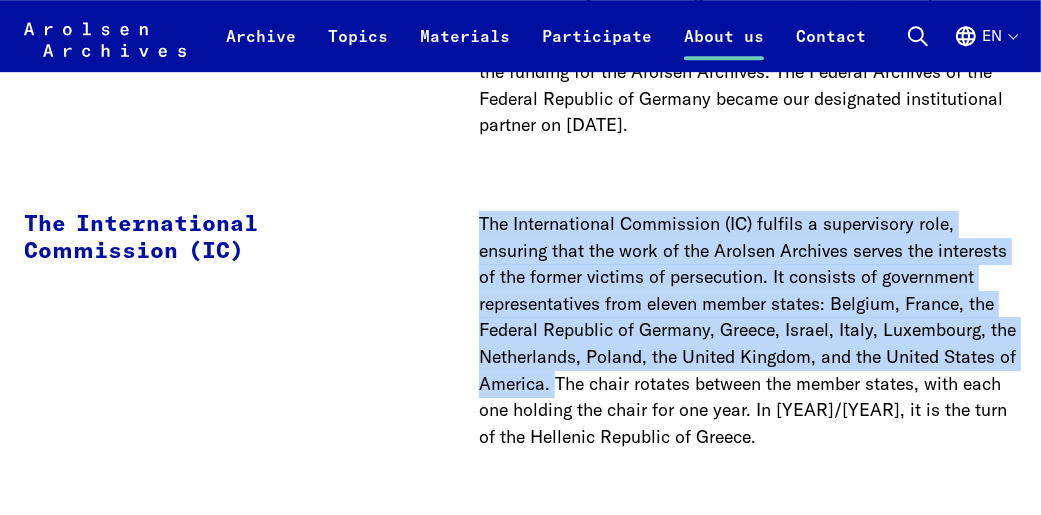 drag, startPoint x: 476, startPoint y: 229, endPoint x: 629, endPoint y: 386, distance: 219.22134 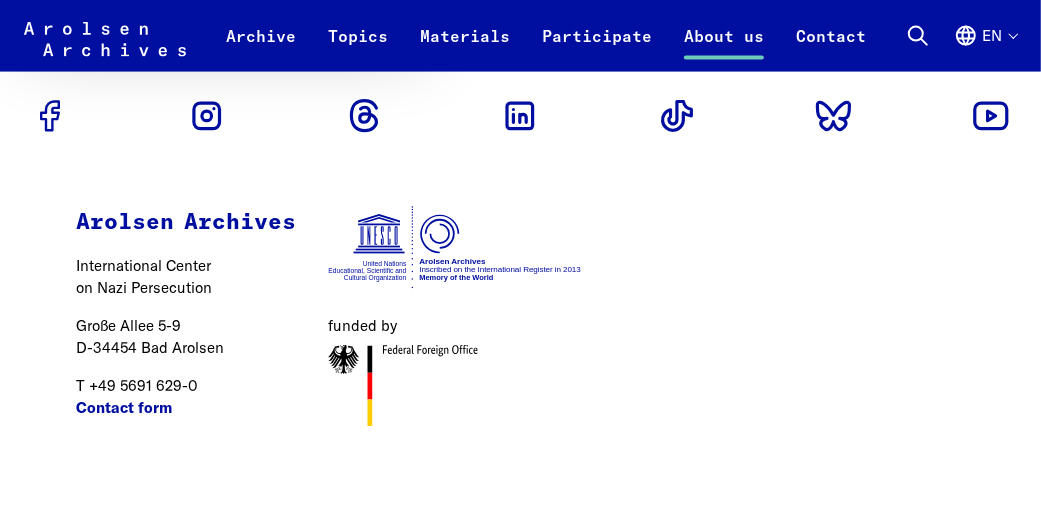 scroll, scrollTop: 6200, scrollLeft: 0, axis: vertical 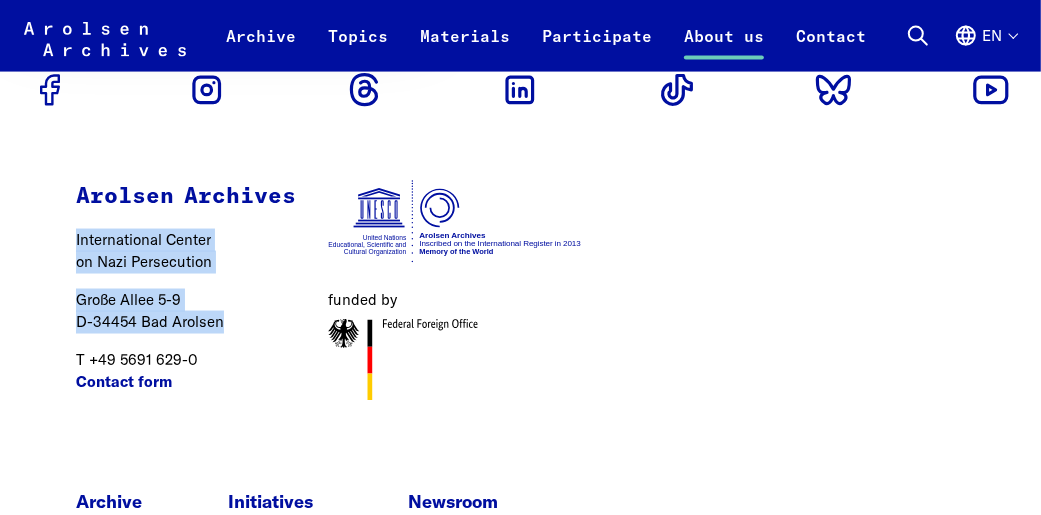 drag, startPoint x: 72, startPoint y: 246, endPoint x: 215, endPoint y: 338, distance: 170.03824 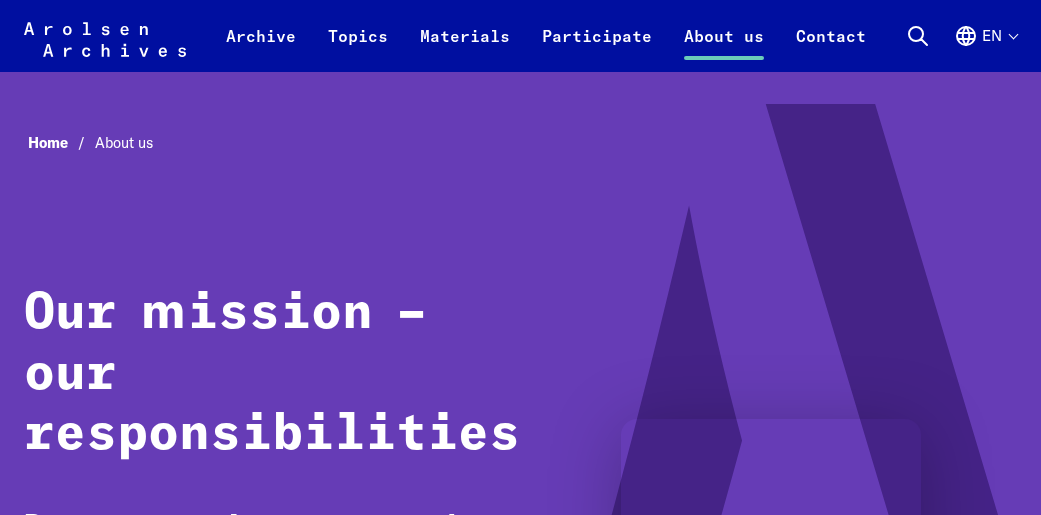 scroll, scrollTop: 1200, scrollLeft: 0, axis: vertical 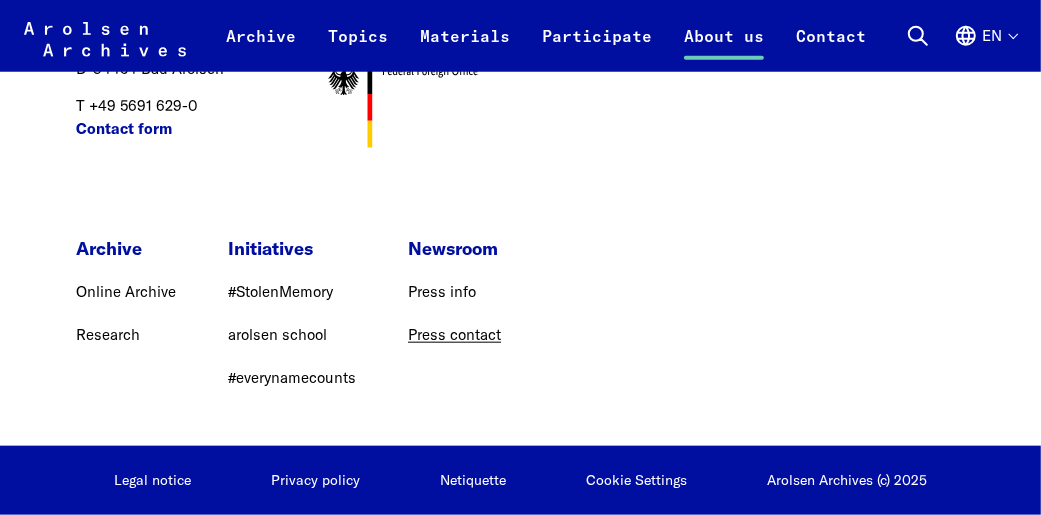 click on "Press contact" at bounding box center [454, 334] 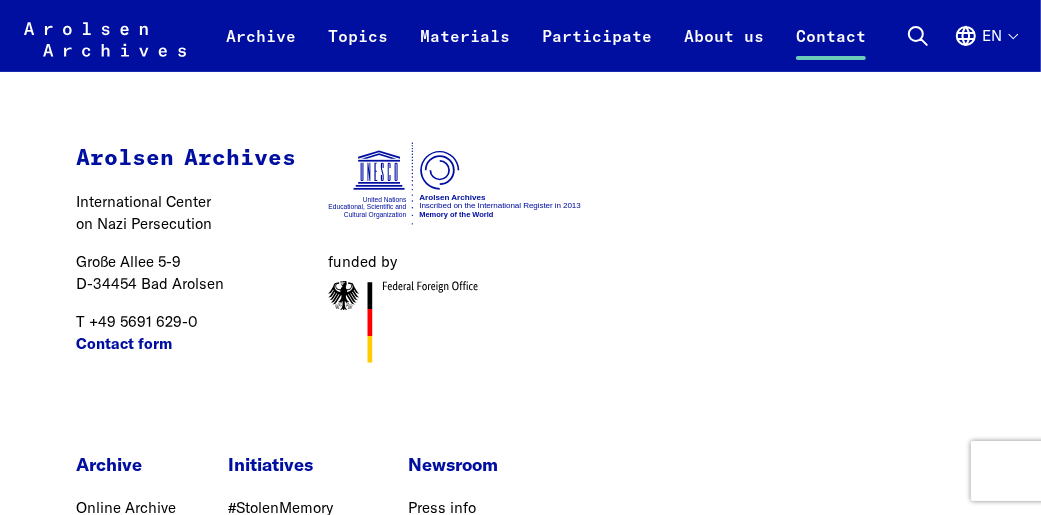 scroll, scrollTop: 4803, scrollLeft: 0, axis: vertical 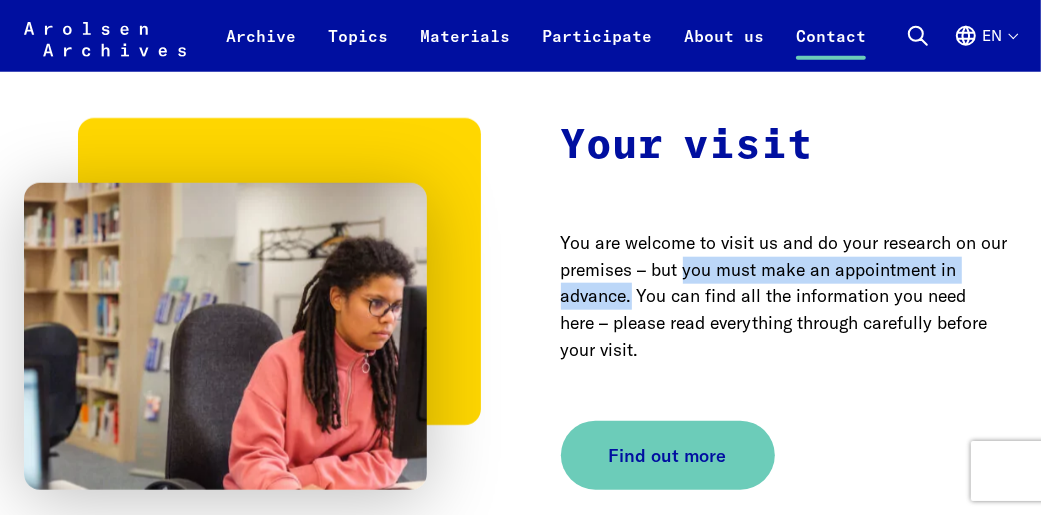 drag, startPoint x: 684, startPoint y: 274, endPoint x: 631, endPoint y: 303, distance: 60.41523 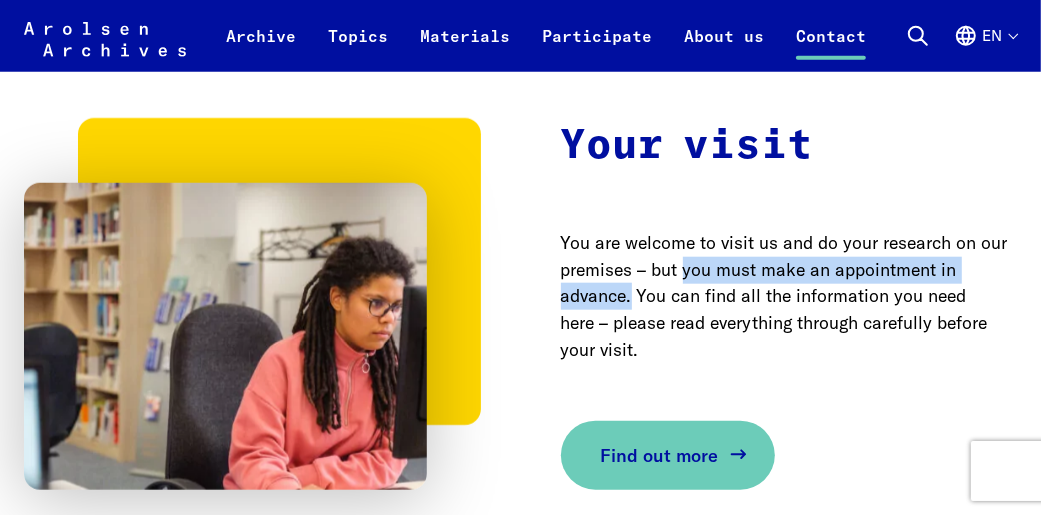 click on "Find out more" at bounding box center [660, 455] 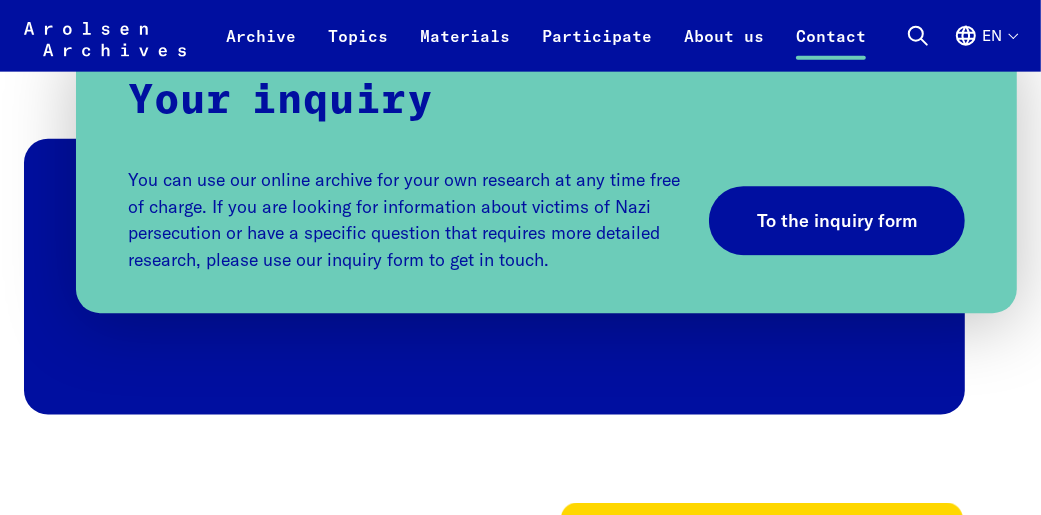 scroll, scrollTop: 1134, scrollLeft: 0, axis: vertical 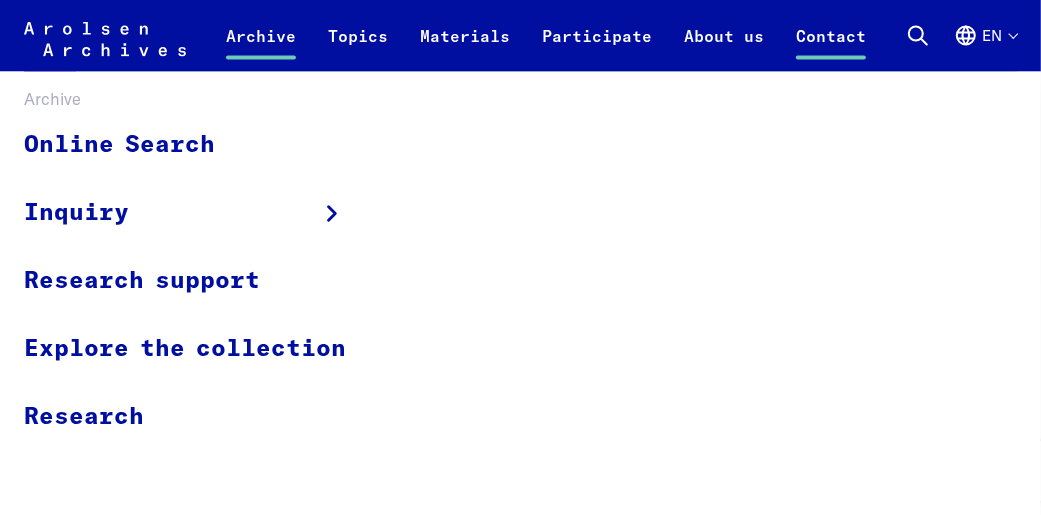 click on "Archive" at bounding box center (261, 48) 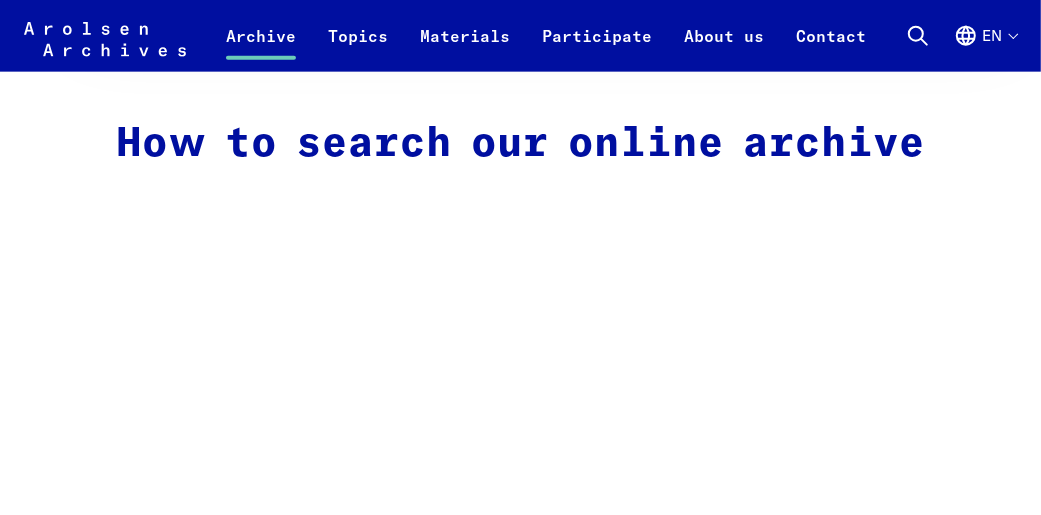 scroll, scrollTop: 1500, scrollLeft: 0, axis: vertical 